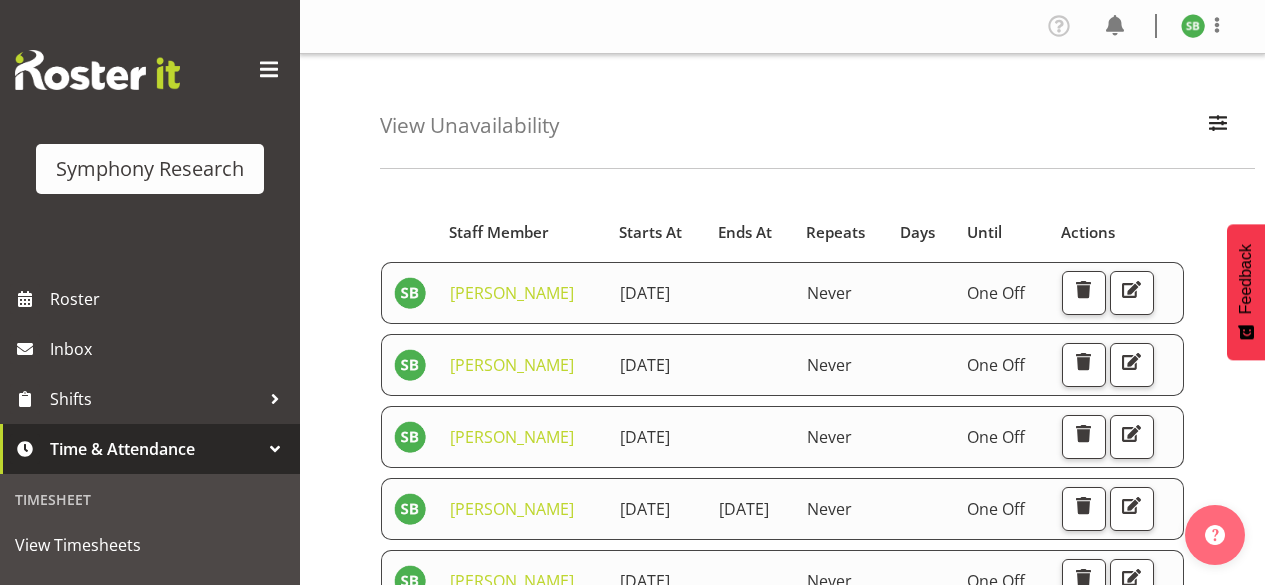 scroll, scrollTop: 416, scrollLeft: 0, axis: vertical 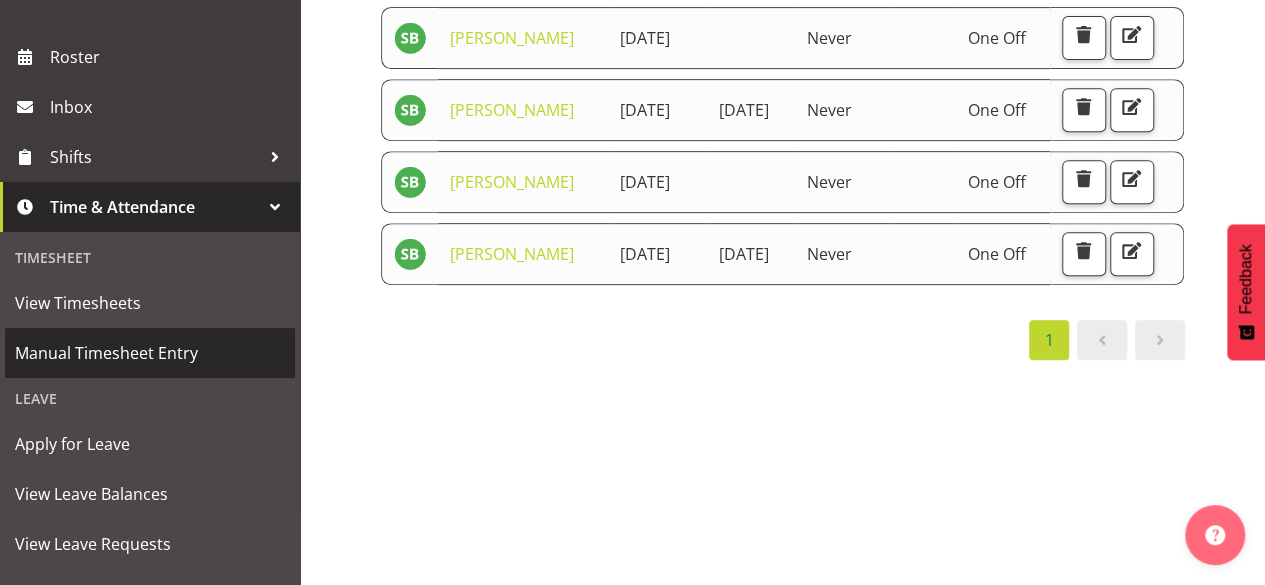 click on "Manual Timesheet Entry" at bounding box center (150, 353) 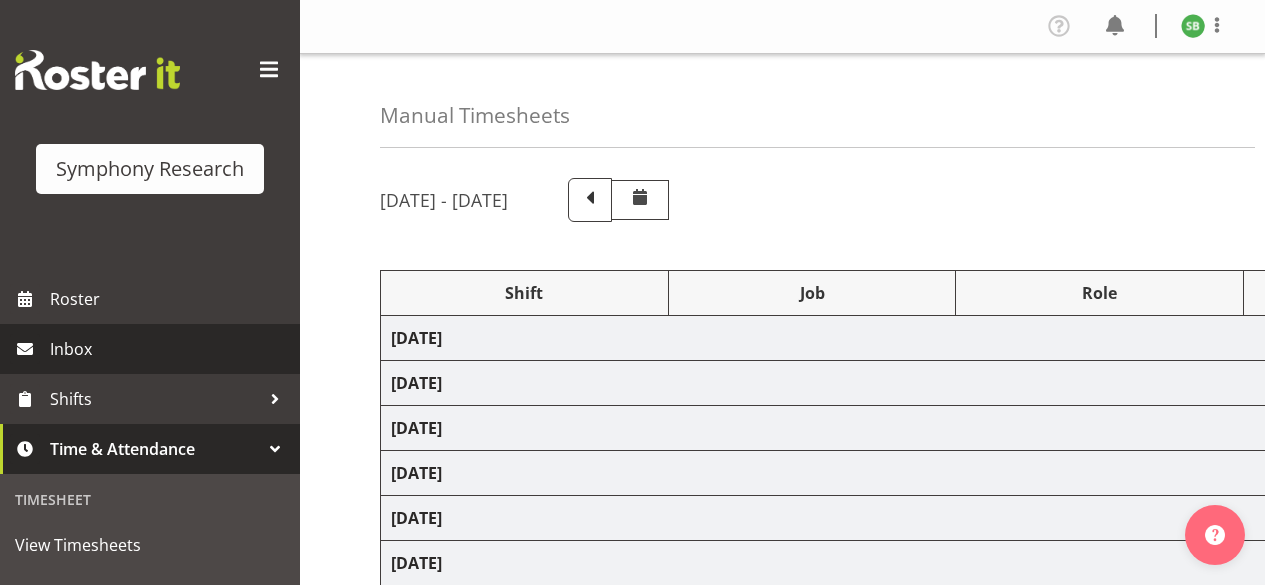 scroll, scrollTop: 0, scrollLeft: 0, axis: both 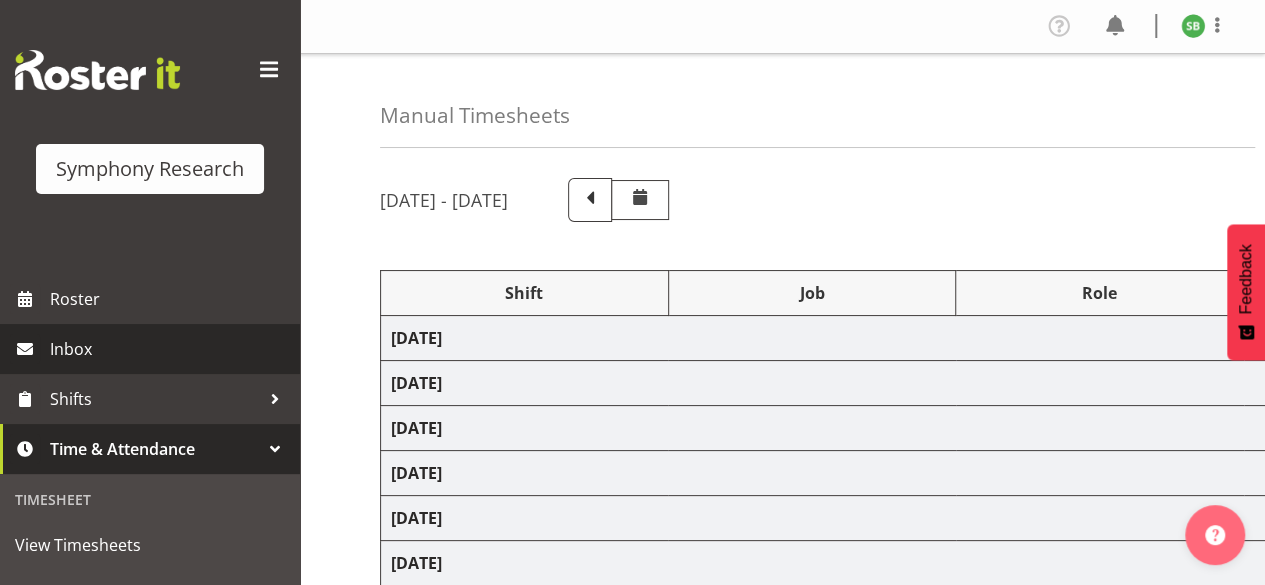 select on "48116" 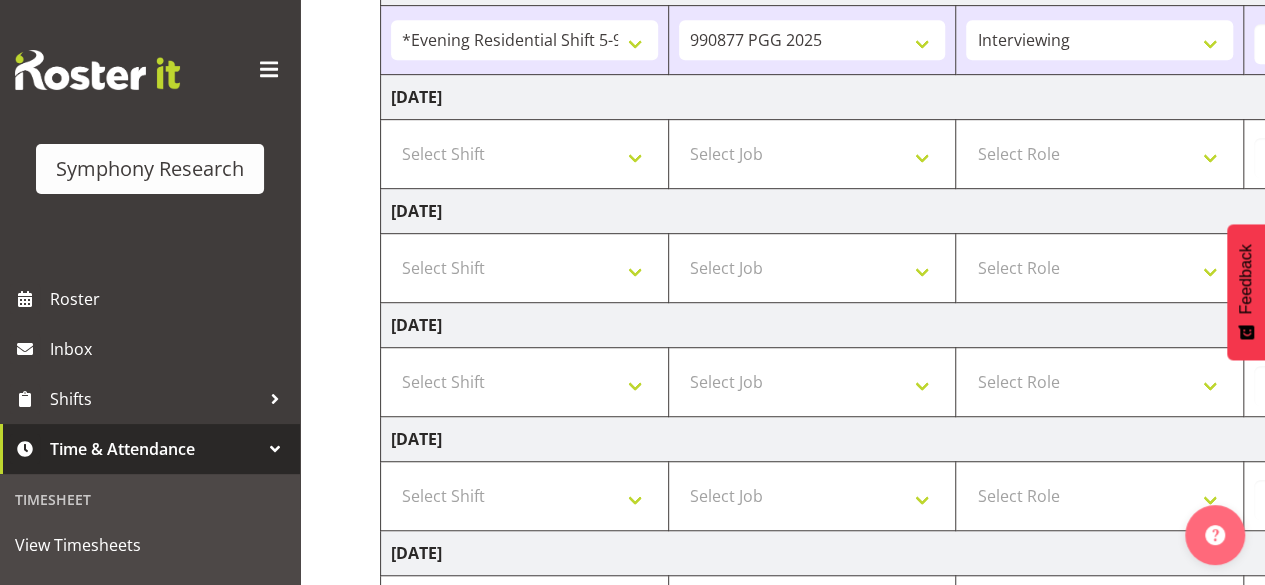 scroll, scrollTop: 472, scrollLeft: 0, axis: vertical 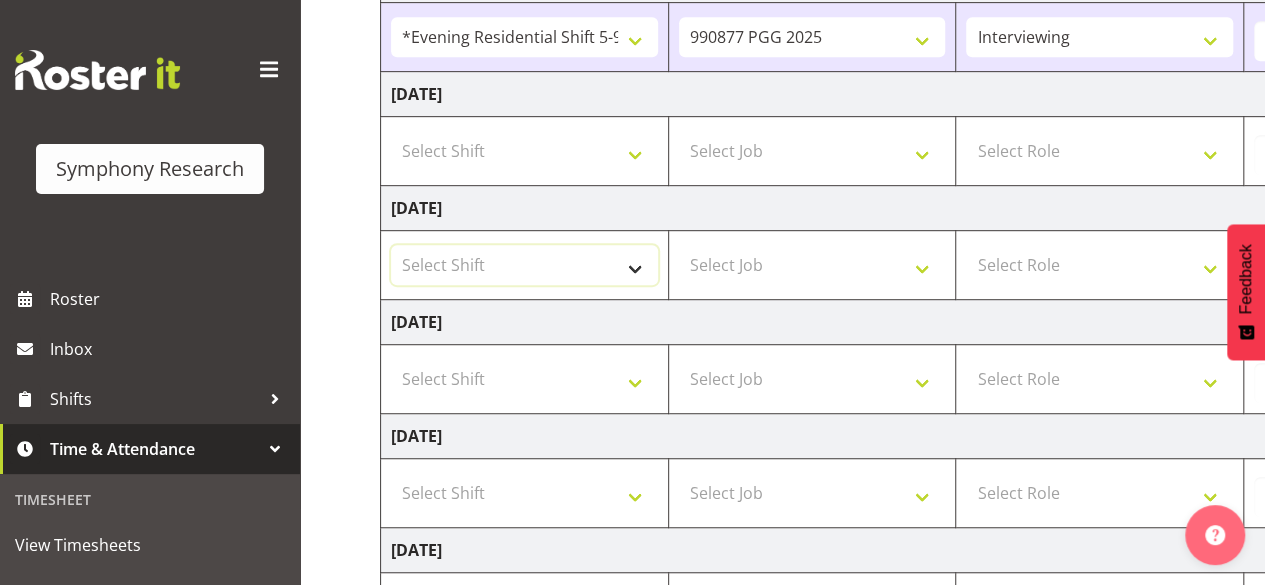 click on "Select Shift  !!Project Briefing  (Job to be assigned) !!Weekend Residential    (Roster IT Shift Label) *Business  9/10am ~ 4:30pm *Business Batteries Aust Shift 11am ~ 7pm *Business Supervisor *Evening Residential Shift 5-9pm *Farm Projects PGG Evening *Farm Projects PGG Weekend *Home Heating Evenings *Home Heating Weekend *RP Track  C *RP Track C Weekend *RP Weekly/Monthly Tracks *Supervisor Call Centre *Supervisor Evening *Supervisors & Call Centre Weekend *To Be Briefed AU Batteries Evening 5~7pm or later PowerNet Evenings PowerNet Weekend Test World Poll Aust Late 9p~10:30p World Poll Aust Wkend World Poll Aust. 6:30~10:30pm World Poll Pilot Aust 6:30~10:30pm" at bounding box center (524, 265) 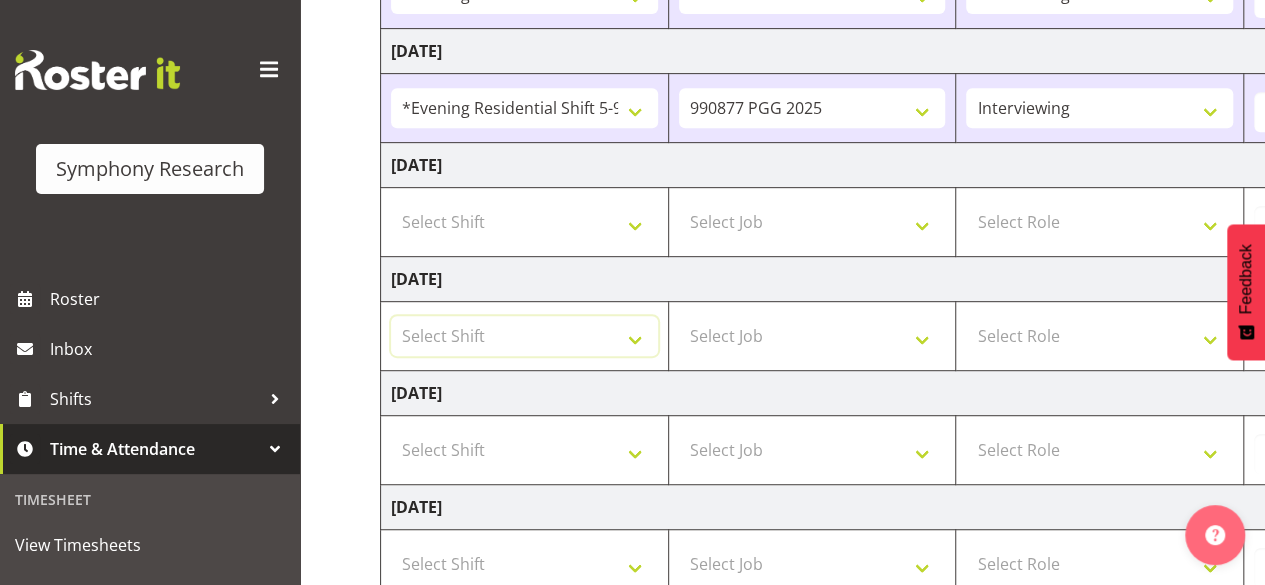 scroll, scrollTop: 329, scrollLeft: 0, axis: vertical 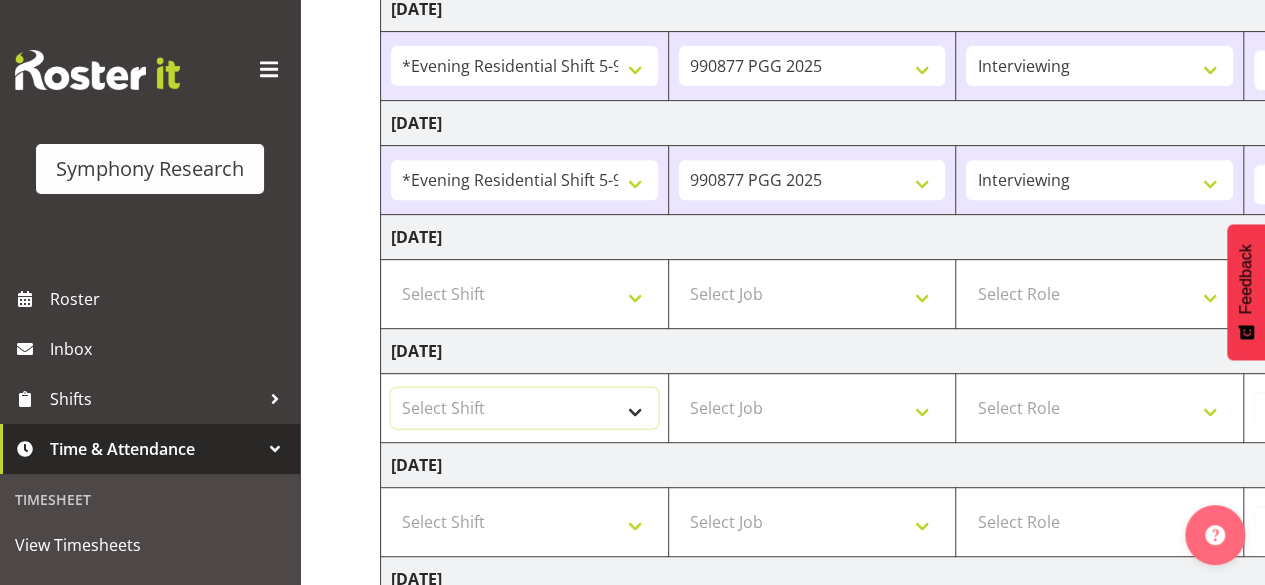 click on "Select Shift  !!Project Briefing  (Job to be assigned) !!Weekend Residential    (Roster IT Shift Label) *Business  9/10am ~ 4:30pm *Business Batteries Aust Shift 11am ~ 7pm *Business Supervisor *Evening Residential Shift 5-9pm *Farm Projects PGG Evening *Farm Projects PGG Weekend *Home Heating Evenings *Home Heating Weekend *RP Track  C *RP Track C Weekend *RP Weekly/Monthly Tracks *Supervisor Call Centre *Supervisor Evening *Supervisors & Call Centre Weekend *To Be Briefed AU Batteries Evening 5~7pm or later PowerNet Evenings PowerNet Weekend Test World Poll Aust Late 9p~10:30p World Poll Aust Wkend World Poll Aust. 6:30~10:30pm World Poll Pilot Aust 6:30~10:30pm" at bounding box center [524, 408] 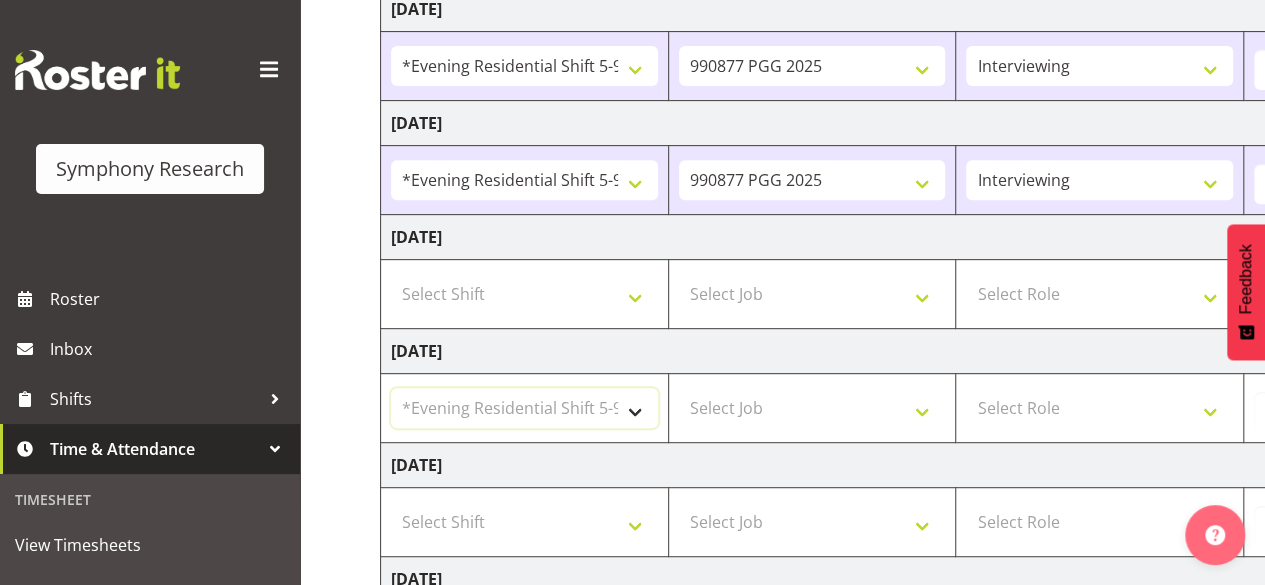 click on "Select Shift  !!Project Briefing  (Job to be assigned) !!Weekend Residential    (Roster IT Shift Label) *Business  9/10am ~ 4:30pm *Business Batteries Aust Shift 11am ~ 7pm *Business Supervisor *Evening Residential Shift 5-9pm *Farm Projects PGG Evening *Farm Projects PGG Weekend *Home Heating Evenings *Home Heating Weekend *RP Track  C *RP Track C Weekend *RP Weekly/Monthly Tracks *Supervisor Call Centre *Supervisor Evening *Supervisors & Call Centre Weekend *To Be Briefed AU Batteries Evening 5~7pm or later PowerNet Evenings PowerNet Weekend Test World Poll Aust Late 9p~10:30p World Poll Aust Wkend World Poll Aust. 6:30~10:30pm World Poll Pilot Aust 6:30~10:30pm" at bounding box center (524, 408) 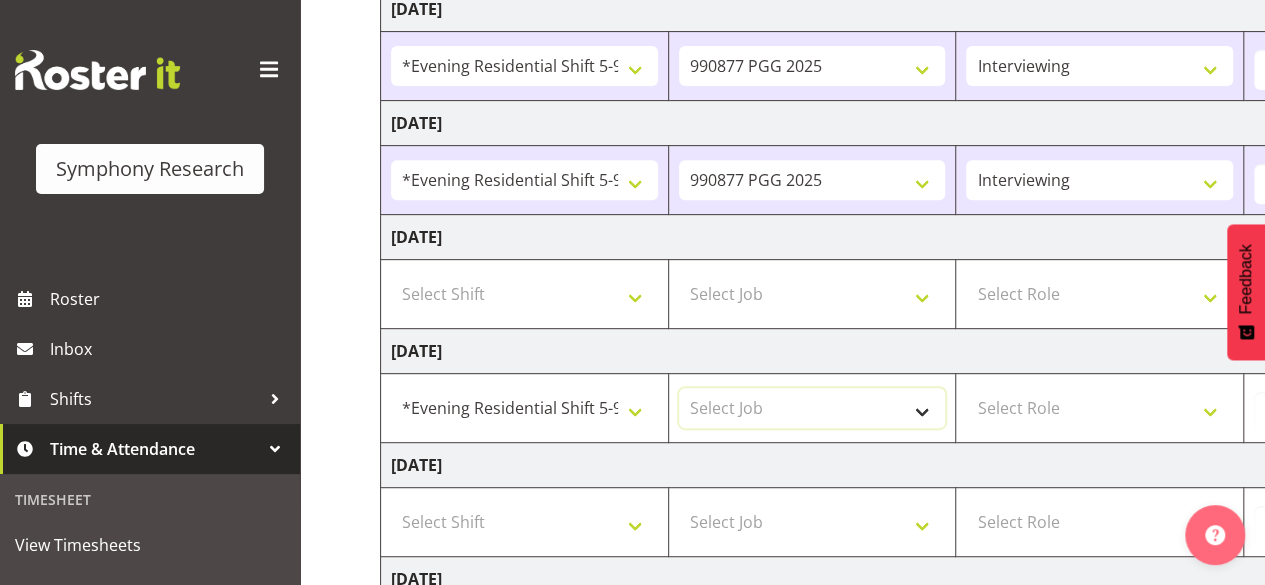click on "Select Job  550060 IF Admin 553495 Rural Omnibus [DATE] - [DATE] 553500 BFM [DATE] - [DATE] 553501 FMG [DATE] 990000 General 990820 Mobtest 2024 990821 Goldrush 2024 990846 Toka Tu Ake 2025 990855 FENZ 990869 Richmond Home Heating 990873 Batteries 990876 Farmstrong 2025 990877 PGG 2025 990878 CMI Q3 2025 990879 Selwyn DC 990881 PowerNet 999996 Training 999997 Recruitment & Training 999999 DT" at bounding box center (812, 408) 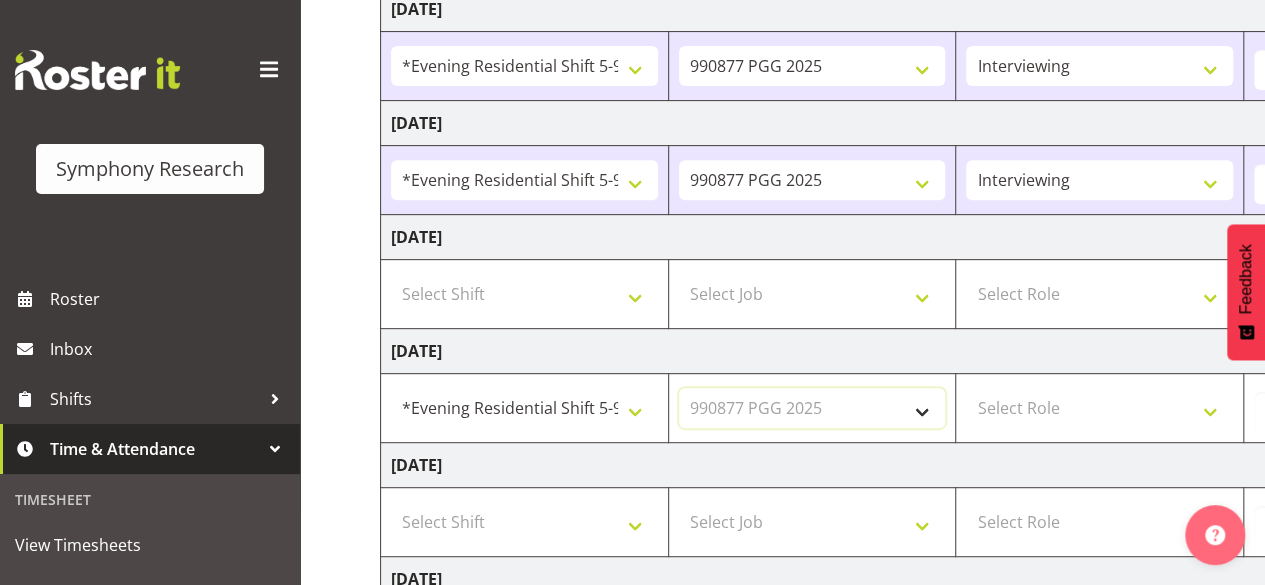 click on "Select Job  550060 IF Admin 553495 Rural Omnibus [DATE] - [DATE] 553500 BFM [DATE] - [DATE] 553501 FMG [DATE] 990000 General 990820 Mobtest 2024 990821 Goldrush 2024 990846 Toka Tu Ake 2025 990855 FENZ 990869 Richmond Home Heating 990873 Batteries 990876 Farmstrong 2025 990877 PGG 2025 990878 CMI Q3 2025 990879 Selwyn DC 990881 PowerNet 999996 Training 999997 Recruitment & Training 999999 DT" at bounding box center (812, 408) 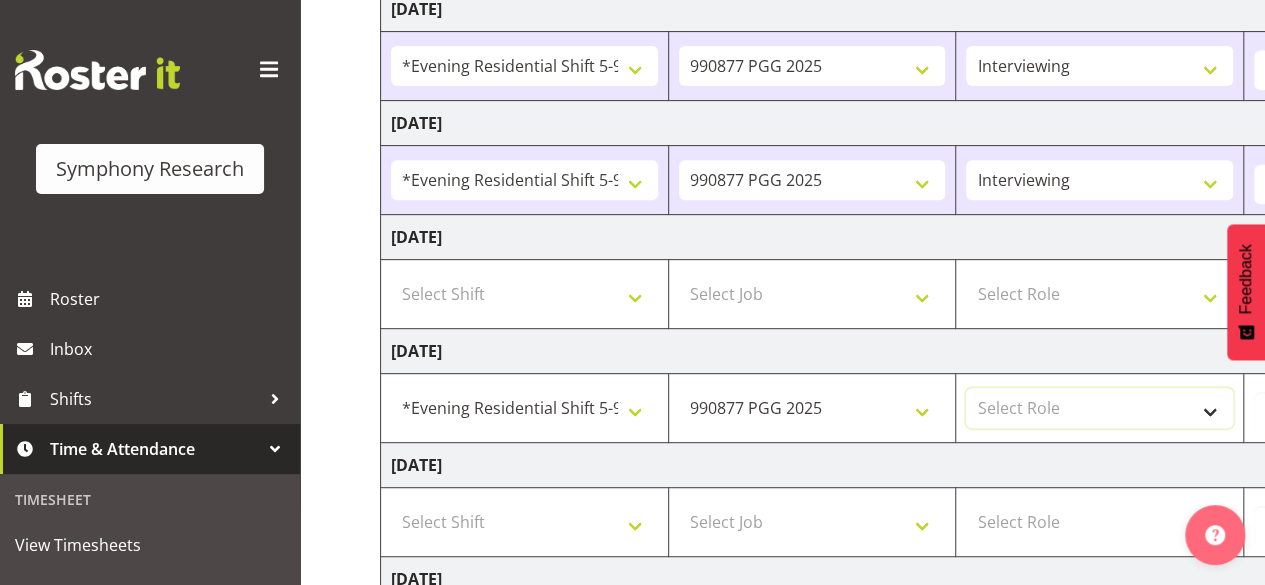 click on "Select Role  Briefing Interviewing" at bounding box center (1099, 408) 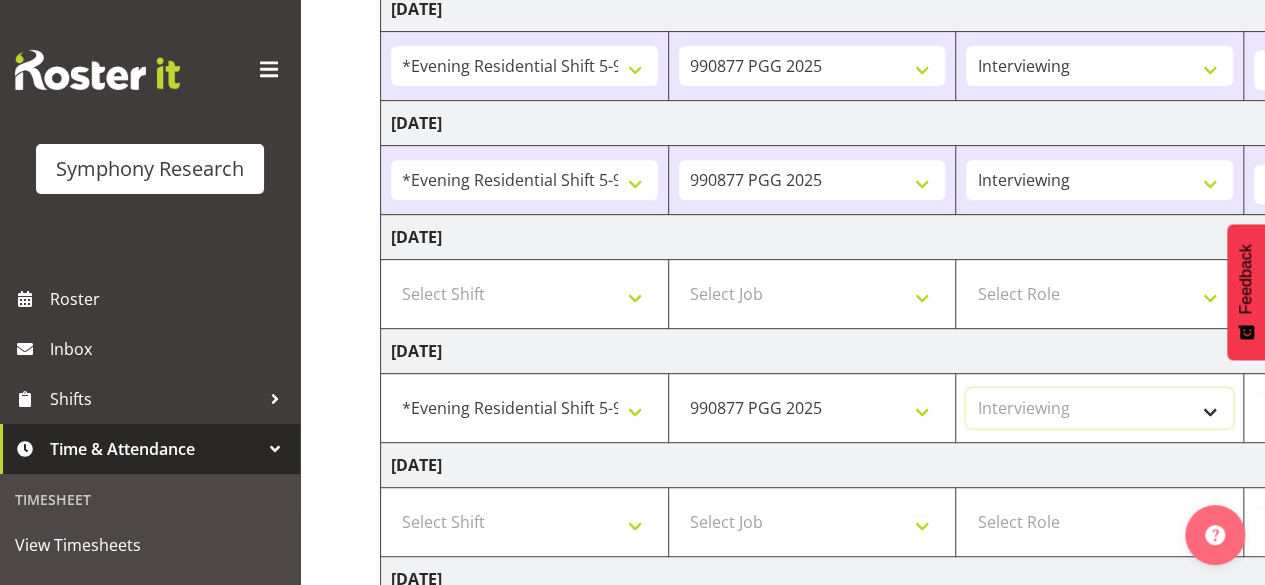 click on "Select Role  Briefing Interviewing" at bounding box center (1099, 408) 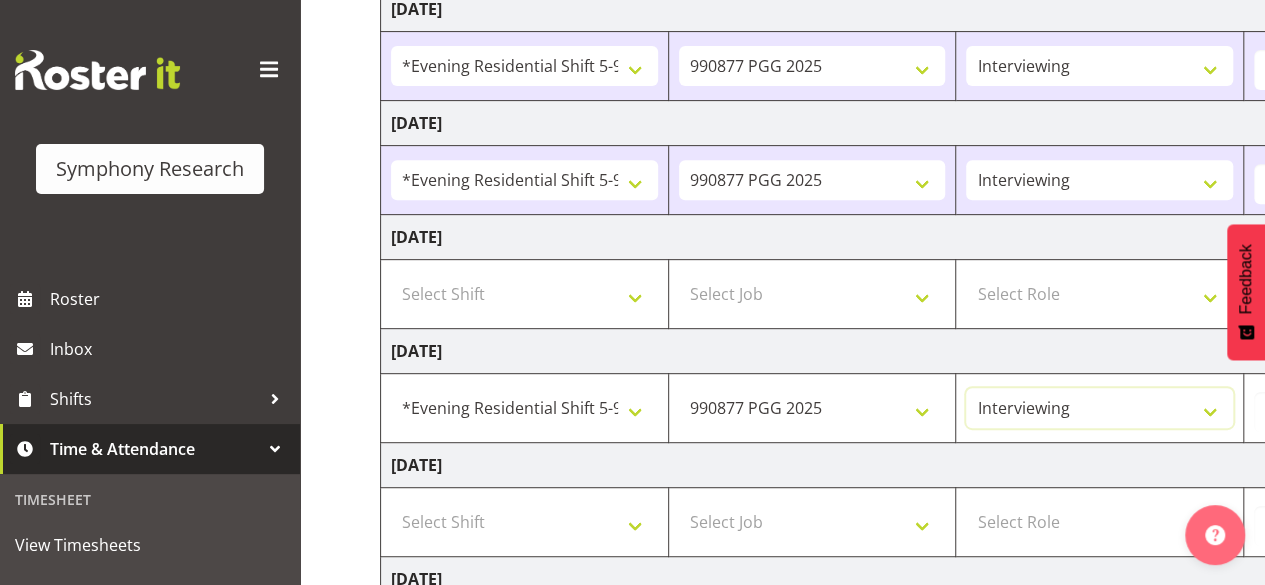 scroll, scrollTop: 650, scrollLeft: 0, axis: vertical 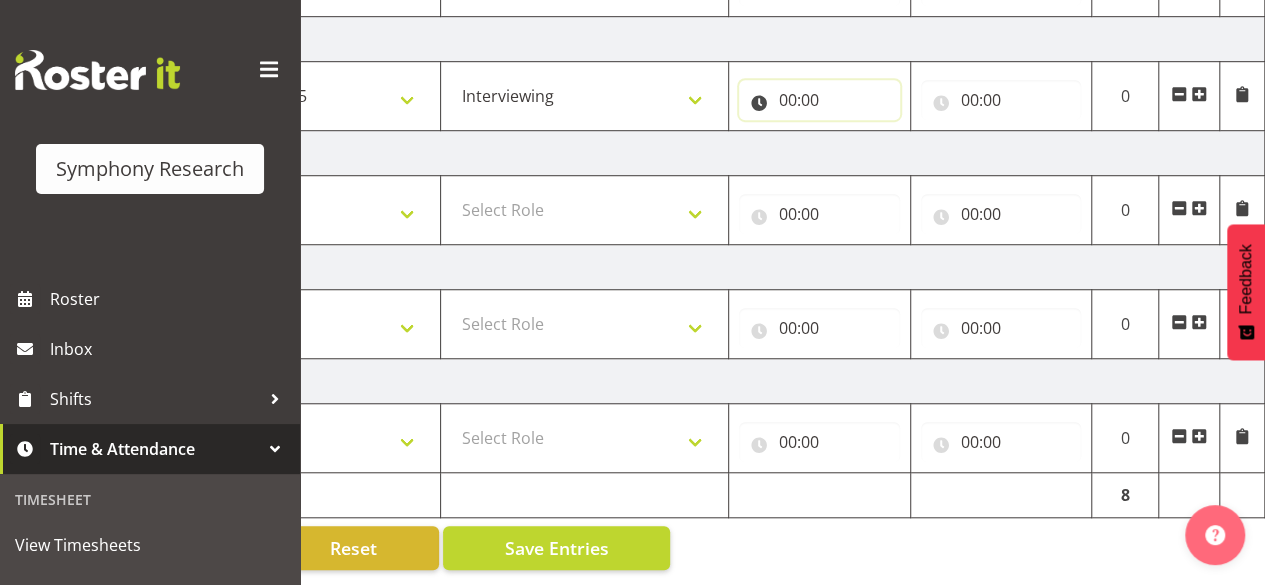 click on "00:00" at bounding box center [819, 100] 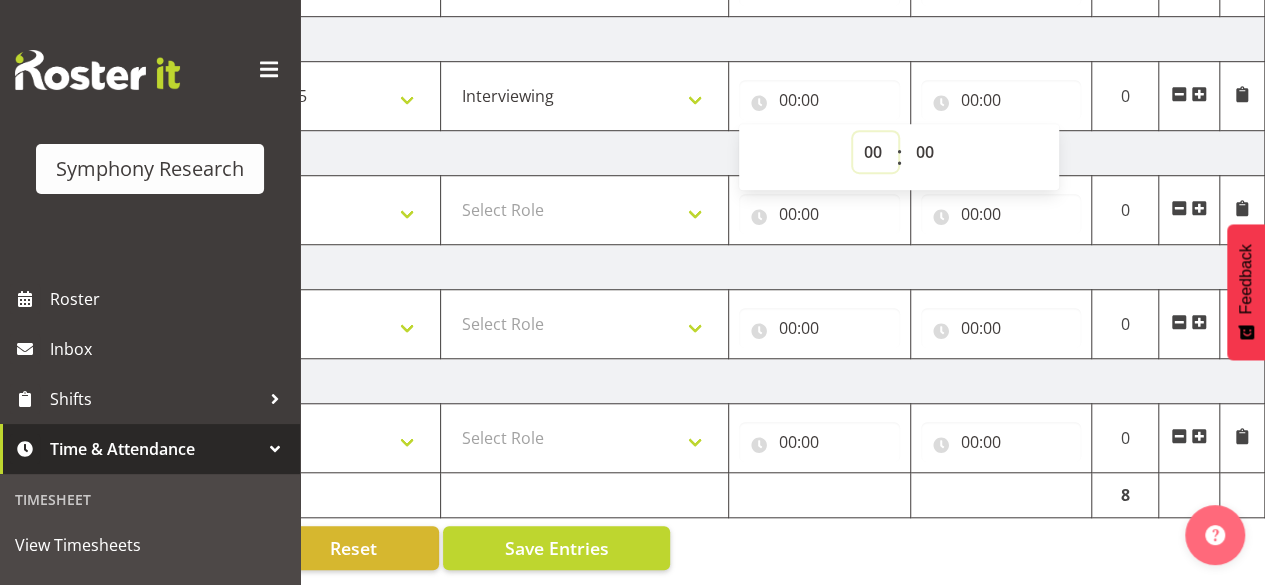click on "00   01   02   03   04   05   06   07   08   09   10   11   12   13   14   15   16   17   18   19   20   21   22   23" at bounding box center (875, 152) 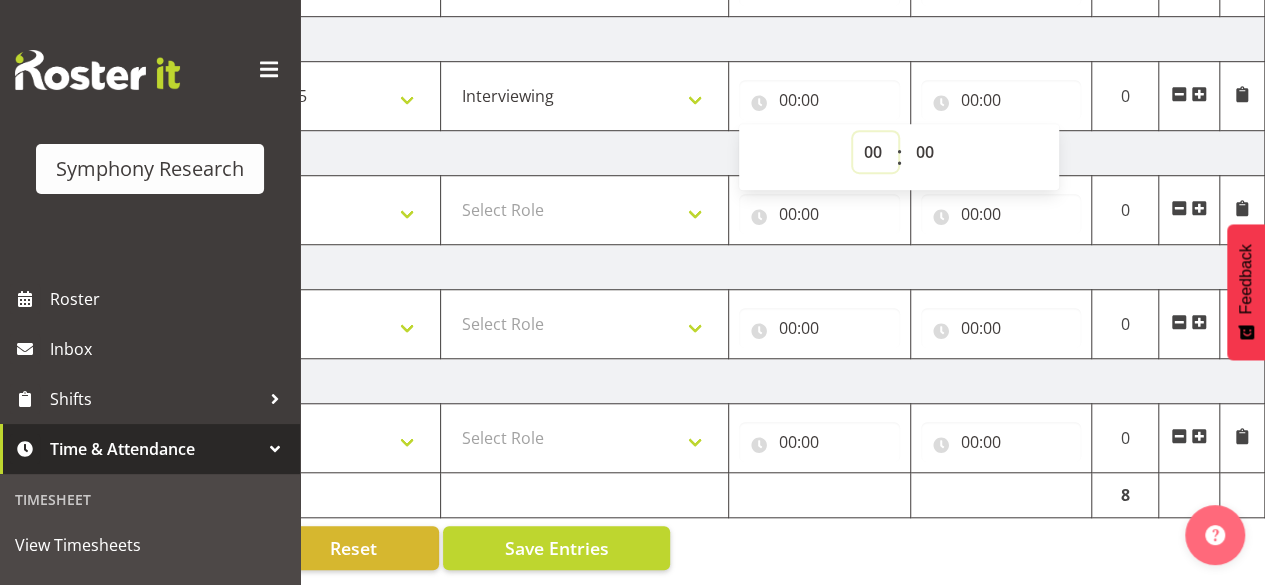 select on "17" 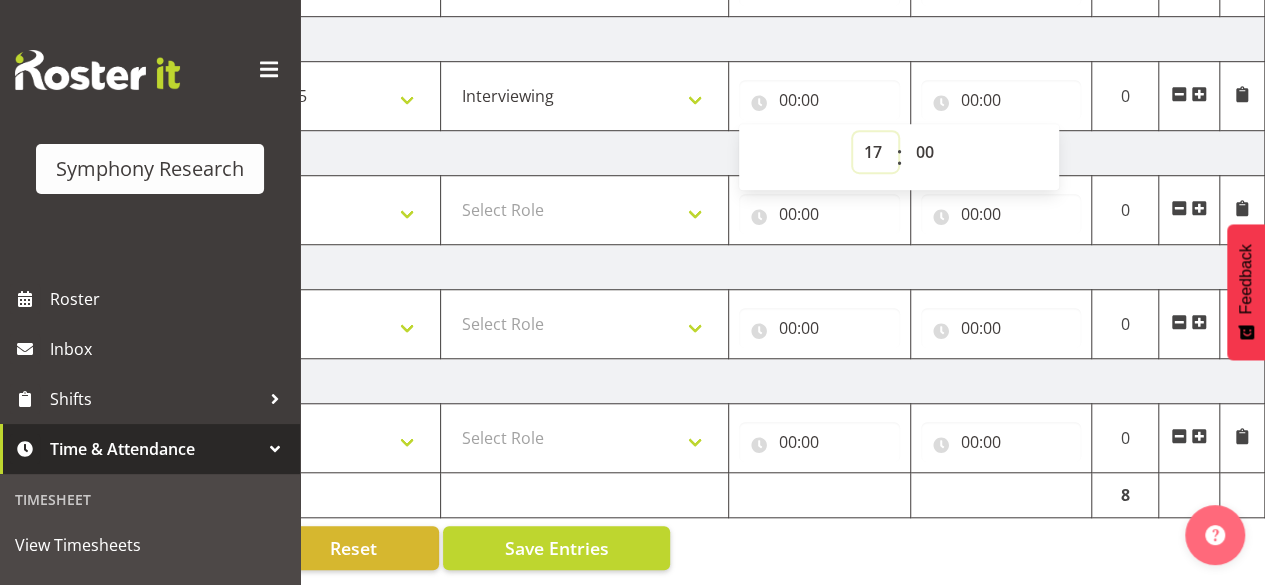 click on "00   01   02   03   04   05   06   07   08   09   10   11   12   13   14   15   16   17   18   19   20   21   22   23" at bounding box center [875, 152] 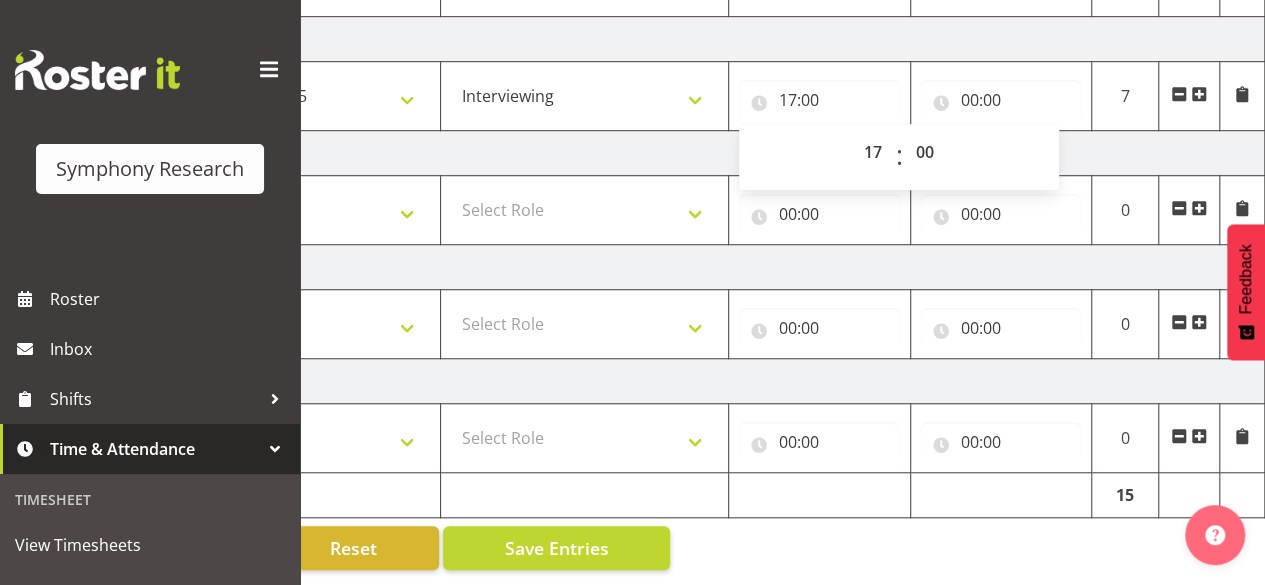 click on "00   01   02   03   04   05   06   07   08   09   10   11   12   13   14   15   16   17   18   19   20   21   22   23  :  00   01   02   03   04   05   06   07   08   09   10   11   12   13   14   15   16   17   18   19   20   21   22   23   24   25   26   27   28   29   30   31   32   33   34   35   36   37   38   39   40   41   42   43   44   45   46   47   48   49   50   51   52   53   54   55   56   57   58   59" at bounding box center (899, 157) 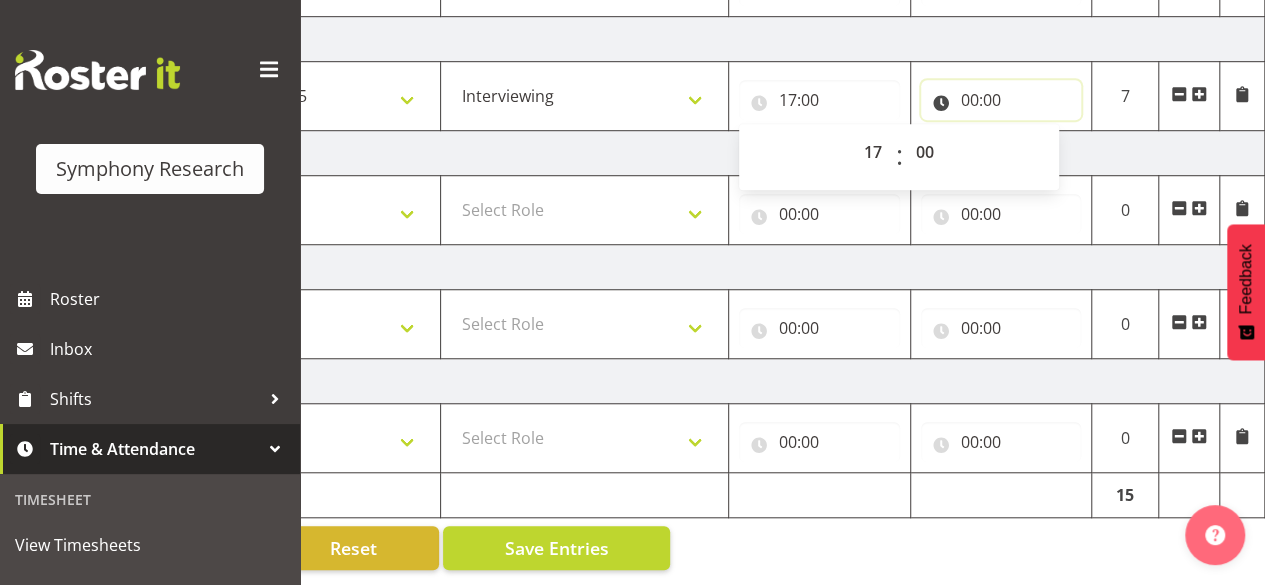 click on "00:00" at bounding box center (1001, 100) 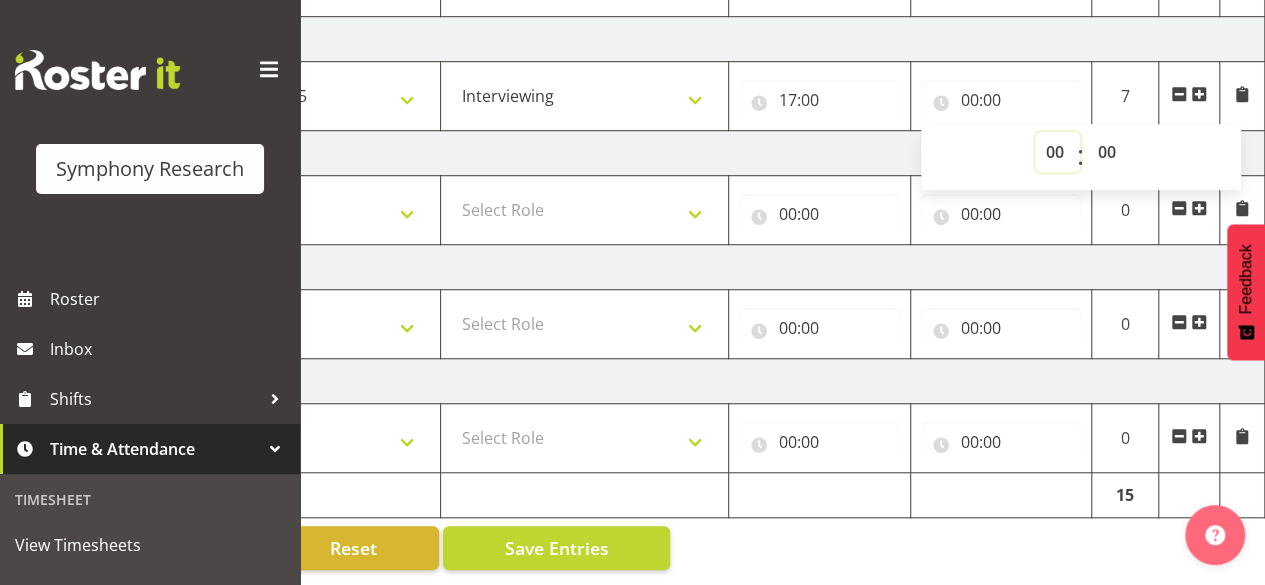 click on "00   01   02   03   04   05   06   07   08   09   10   11   12   13   14   15   16   17   18   19   20   21   22   23" at bounding box center (1057, 152) 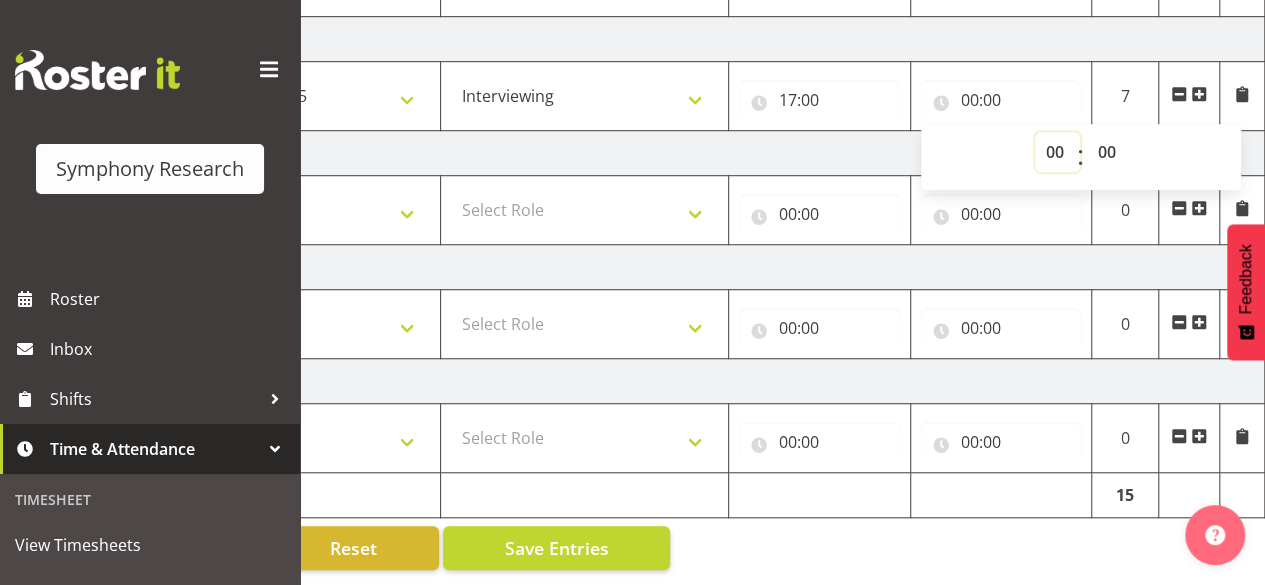 select on "21" 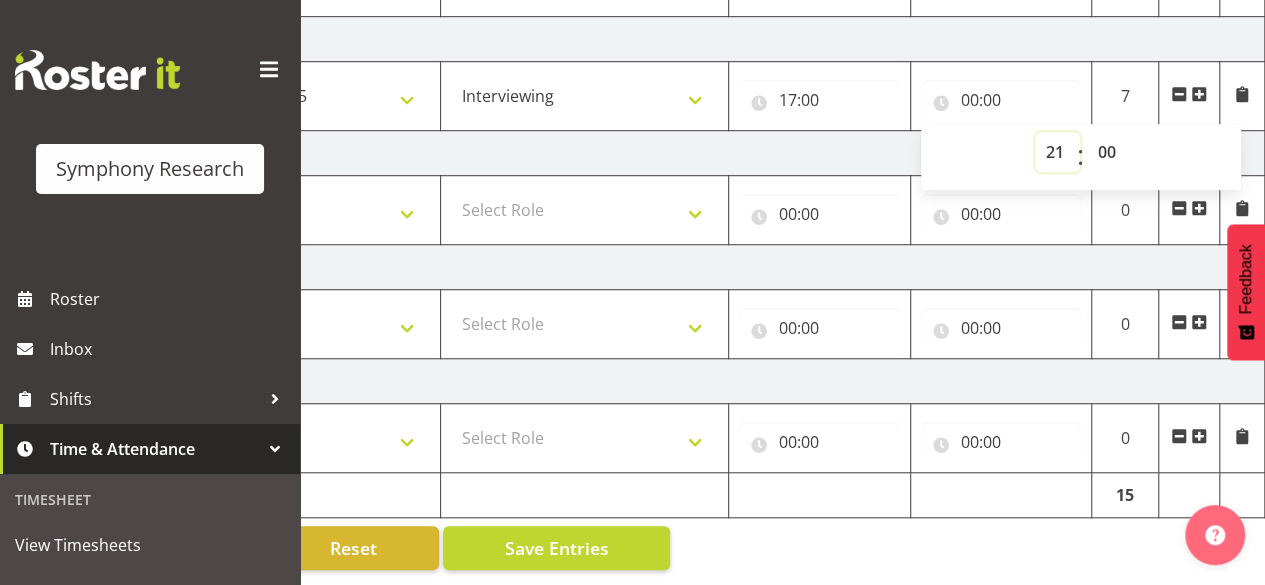 click on "00   01   02   03   04   05   06   07   08   09   10   11   12   13   14   15   16   17   18   19   20   21   22   23" at bounding box center (1057, 152) 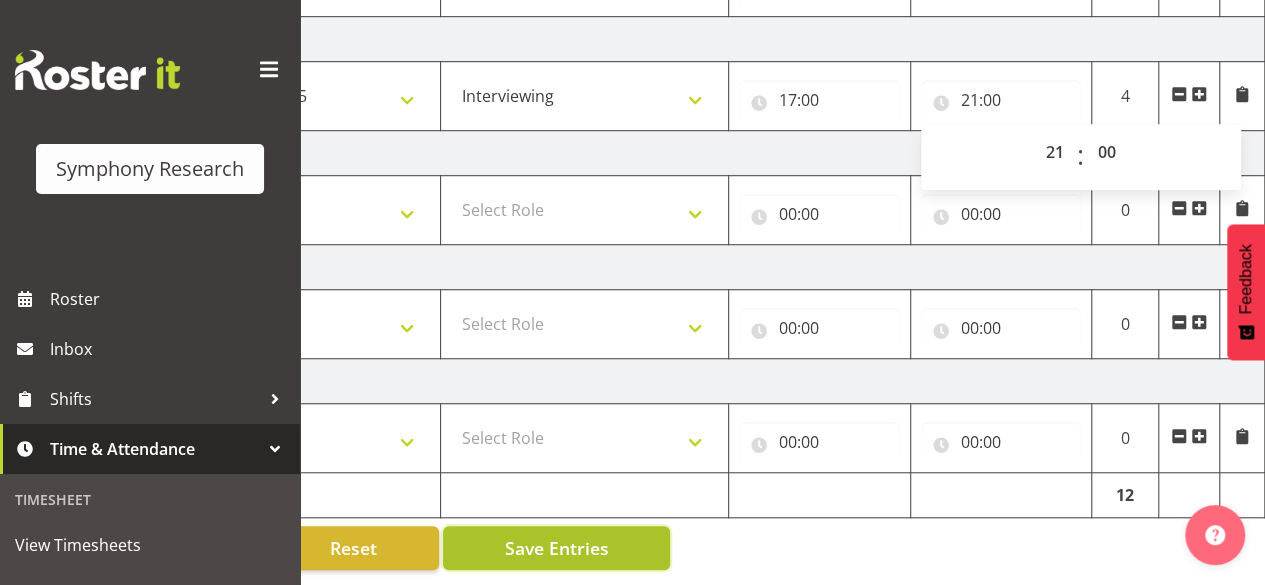 click on "Save
Entries" at bounding box center (556, 548) 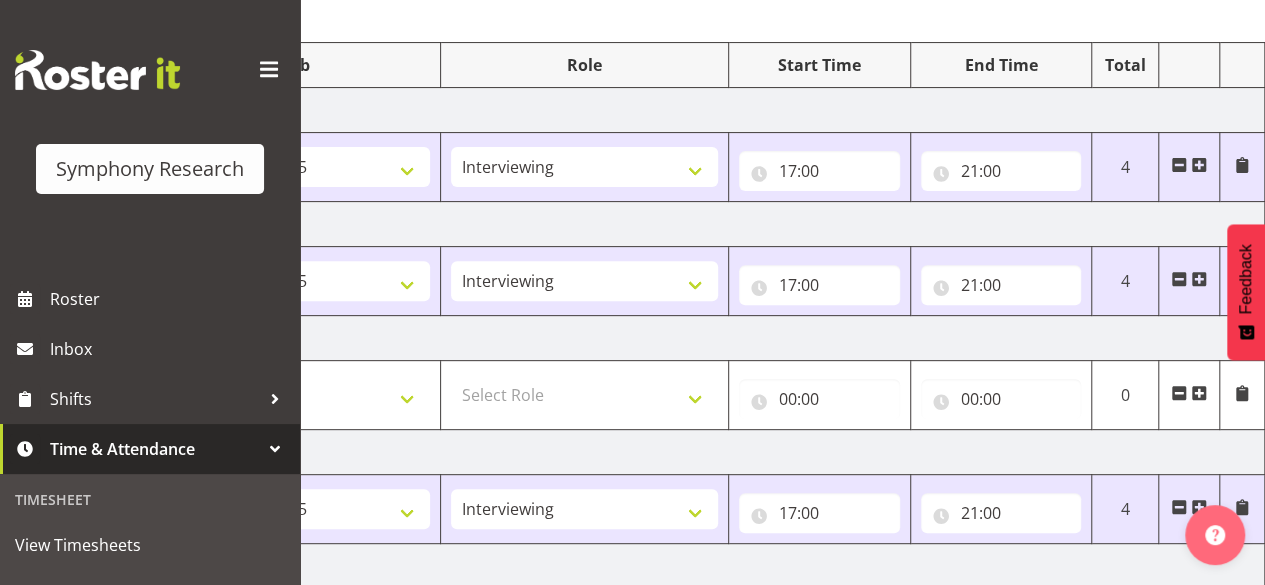 scroll, scrollTop: 189, scrollLeft: 0, axis: vertical 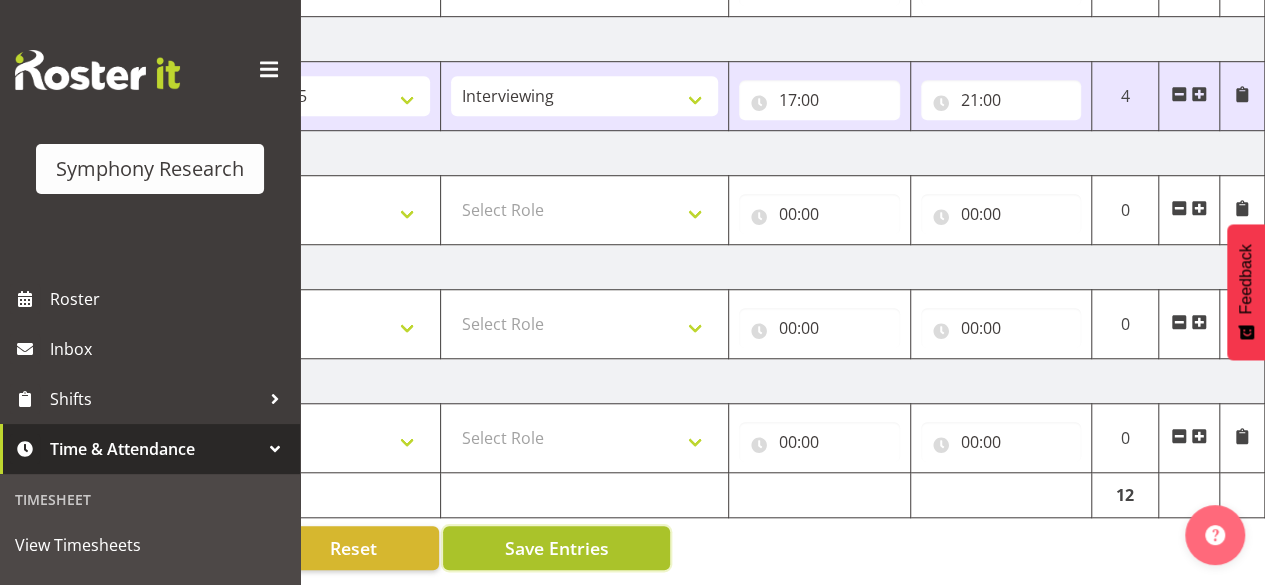 click on "Save
Entries" at bounding box center (556, 548) 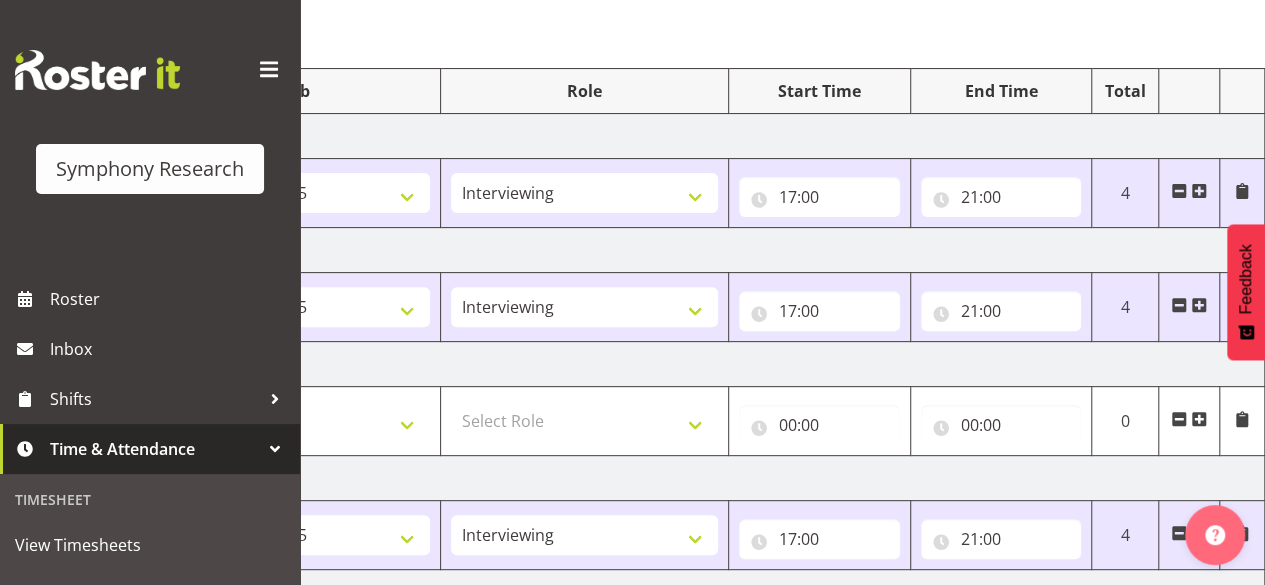 scroll, scrollTop: 198, scrollLeft: 0, axis: vertical 